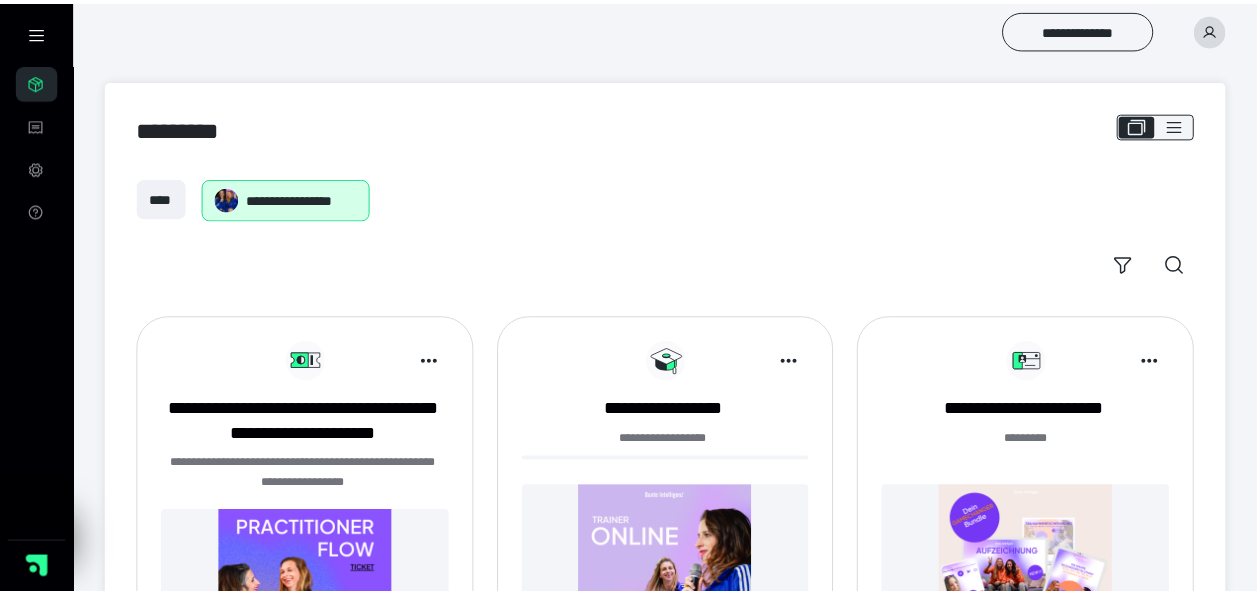scroll, scrollTop: 0, scrollLeft: 0, axis: both 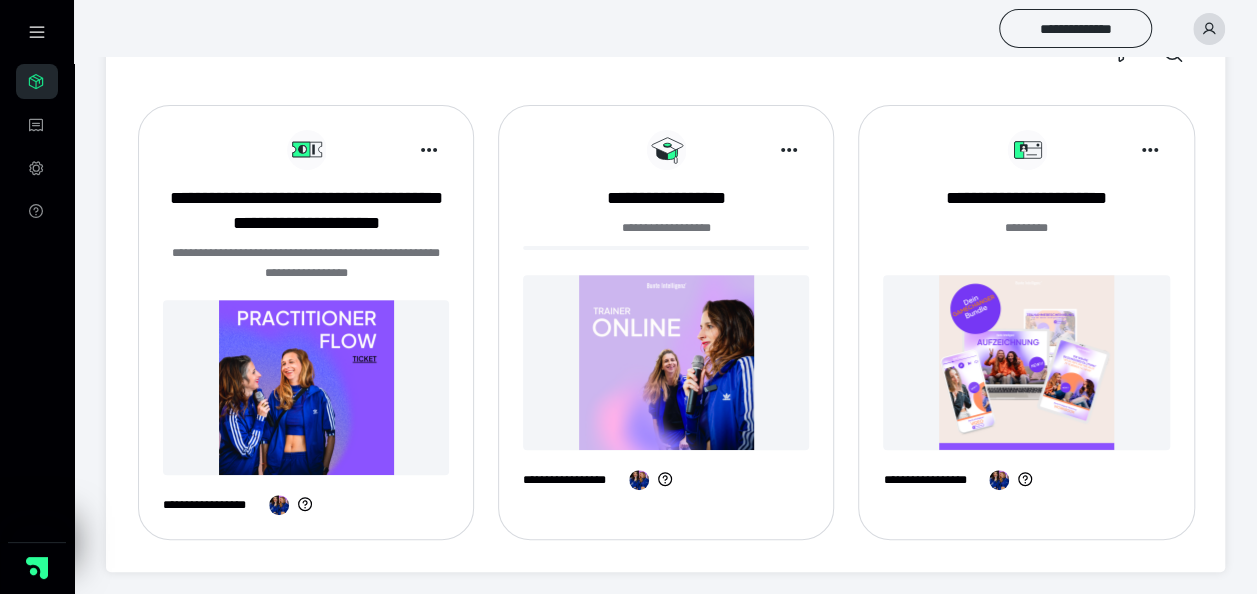 click at bounding box center (666, 362) 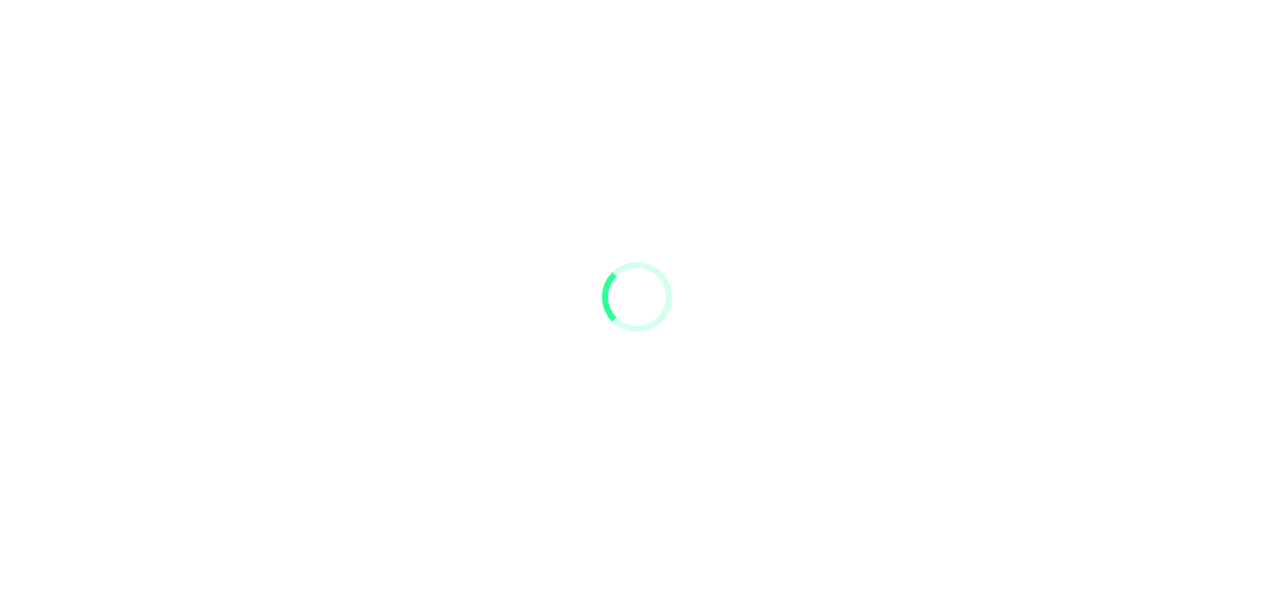 scroll, scrollTop: 0, scrollLeft: 0, axis: both 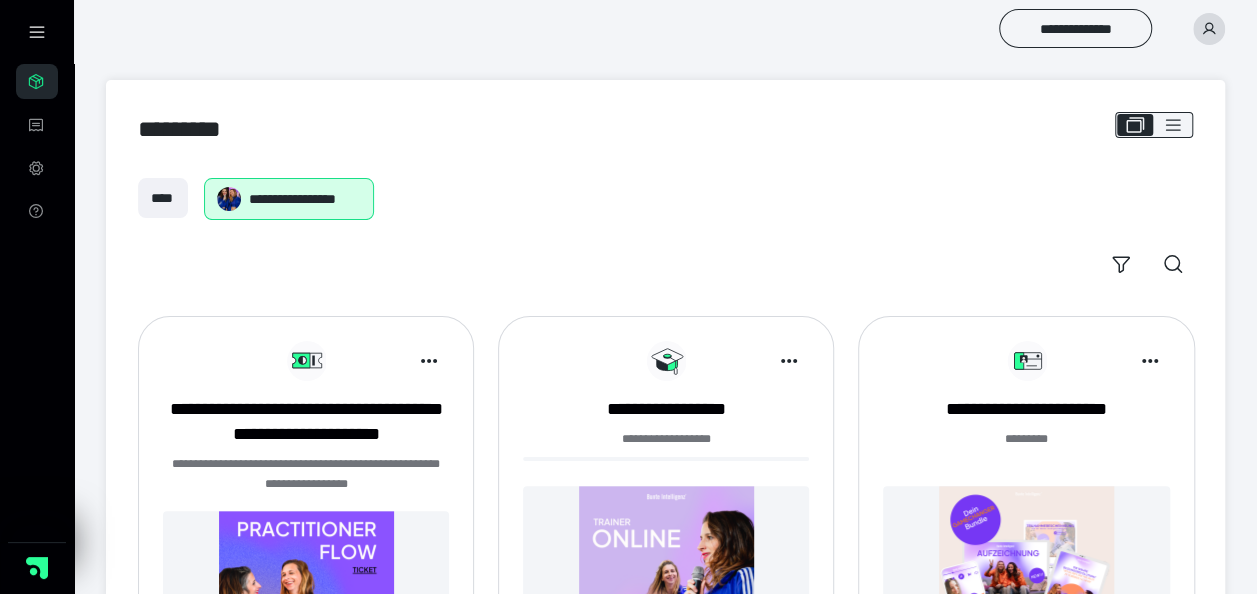 click at bounding box center (306, 598) 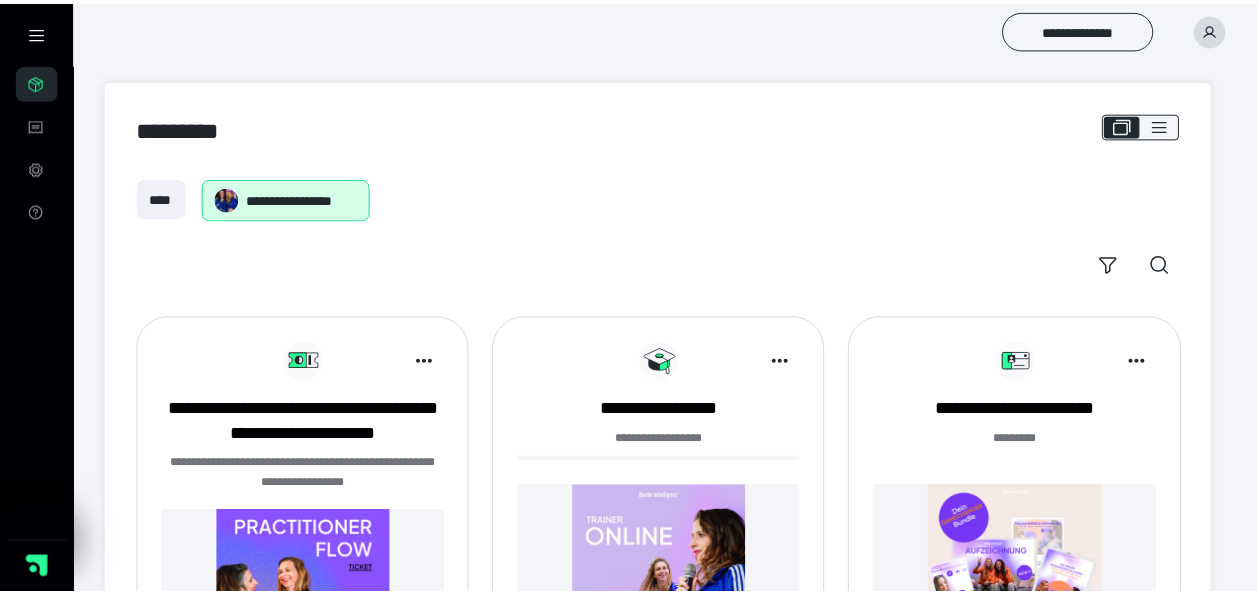 scroll, scrollTop: 0, scrollLeft: 0, axis: both 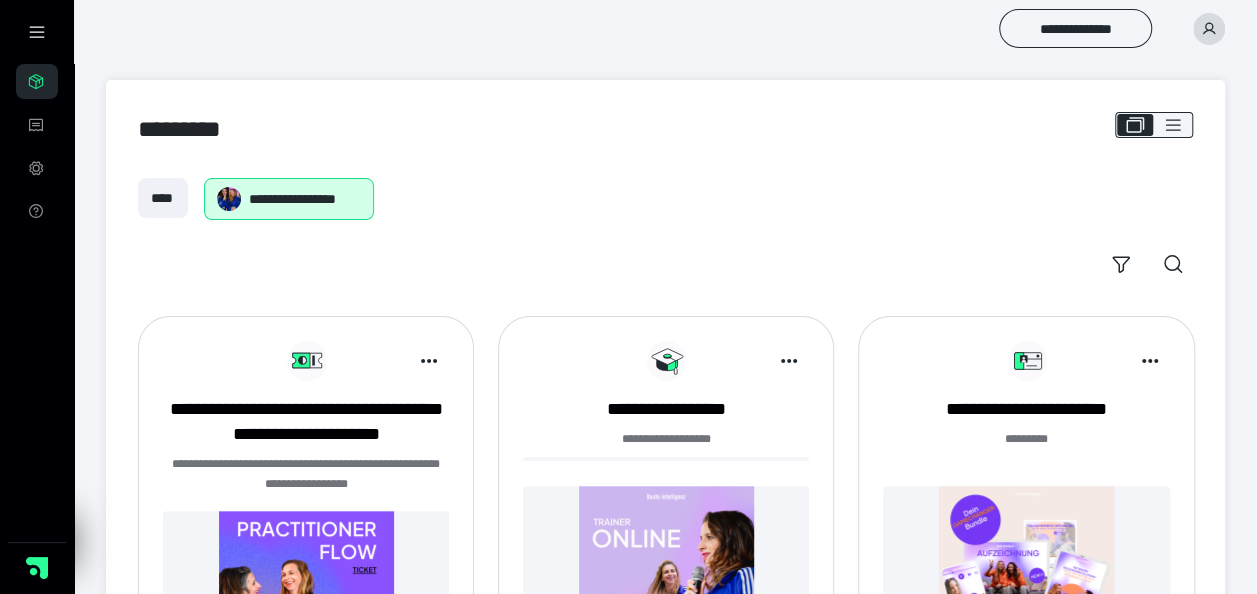 click at bounding box center (1026, 573) 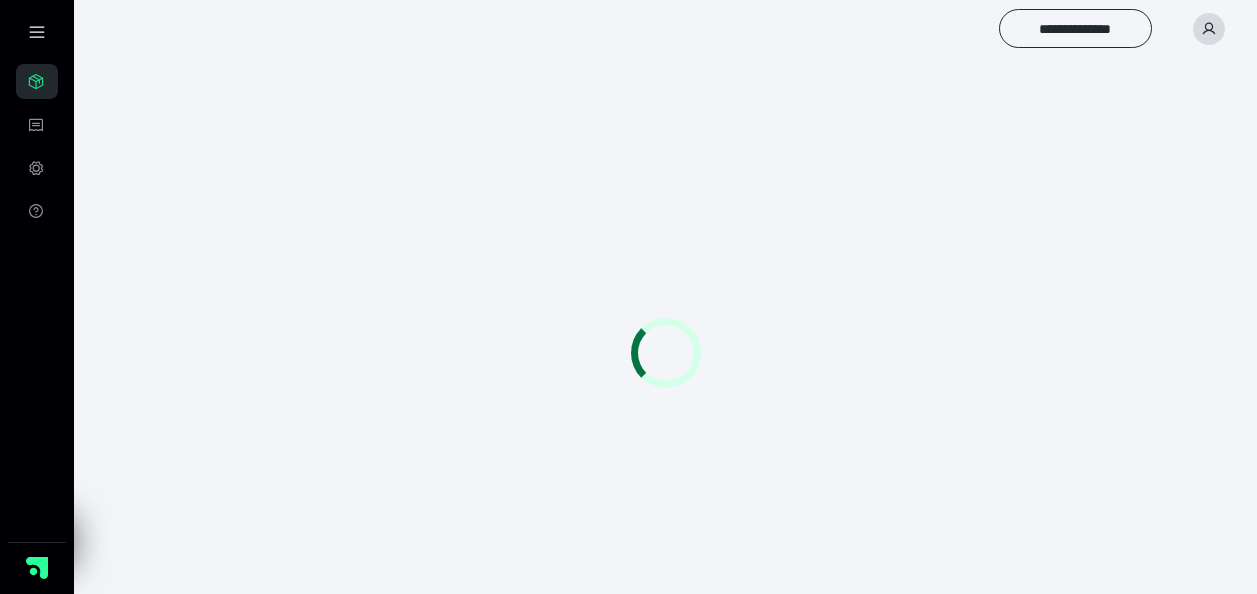 scroll, scrollTop: 0, scrollLeft: 0, axis: both 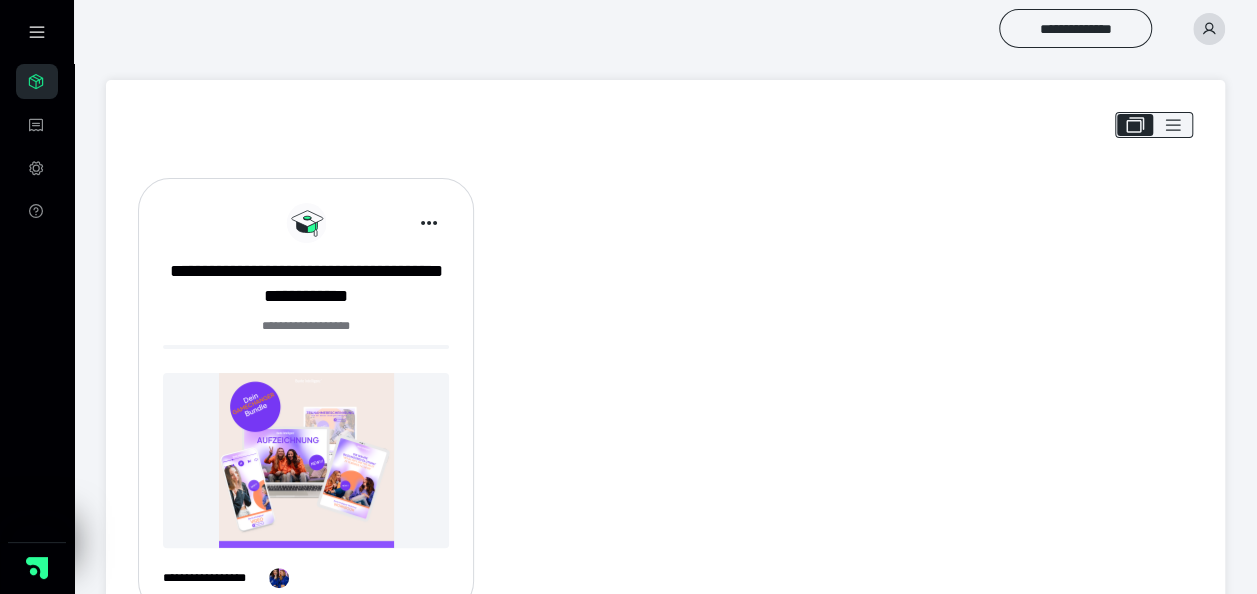 click at bounding box center (306, 460) 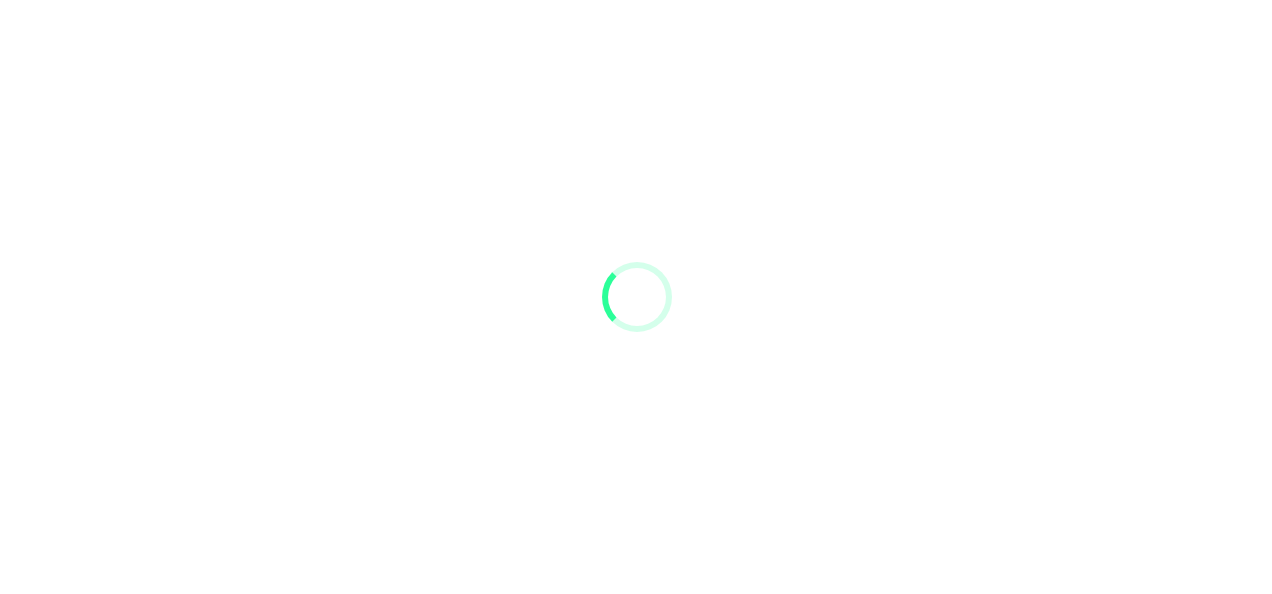 scroll, scrollTop: 0, scrollLeft: 0, axis: both 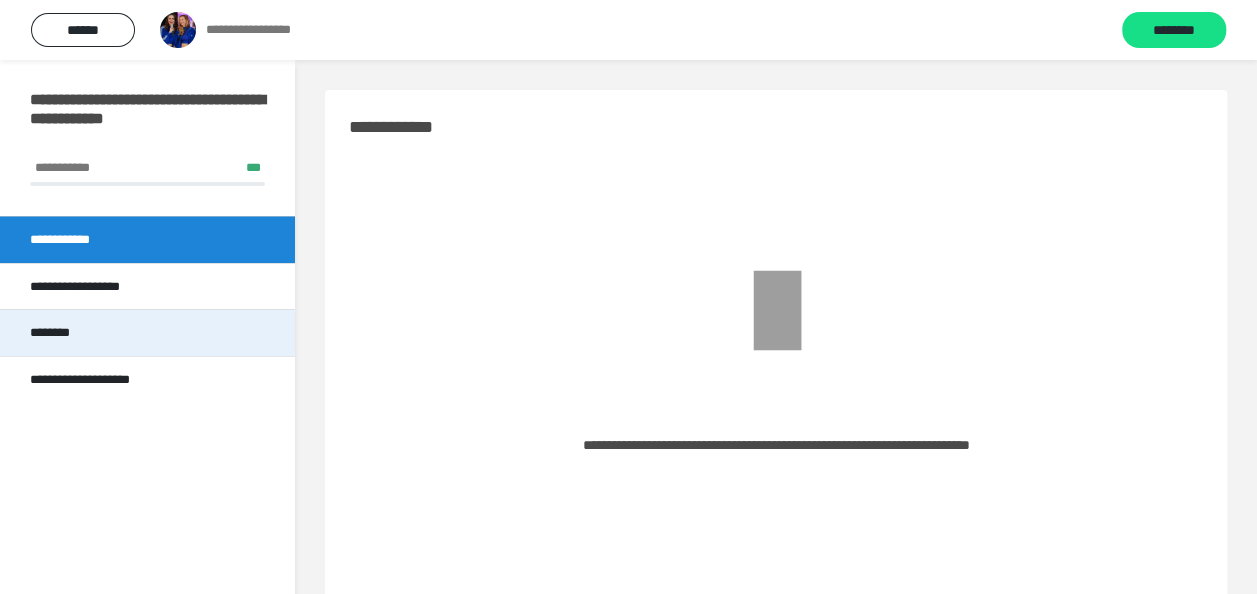 click on "********" at bounding box center [147, 332] 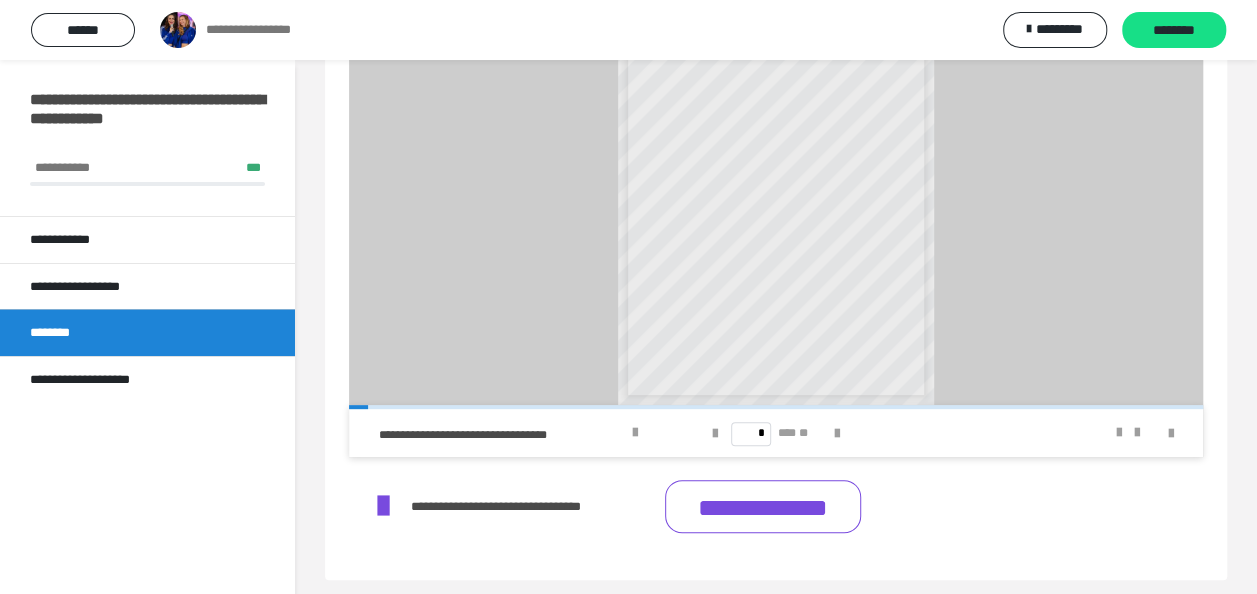 scroll, scrollTop: 200, scrollLeft: 0, axis: vertical 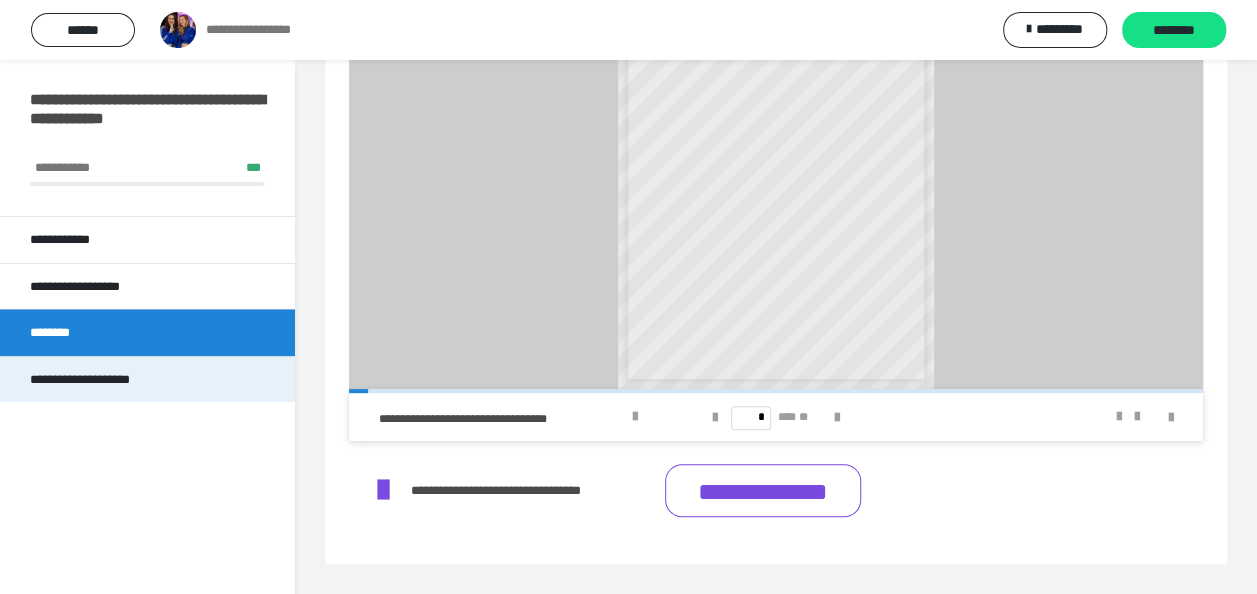 click on "**********" at bounding box center (104, 380) 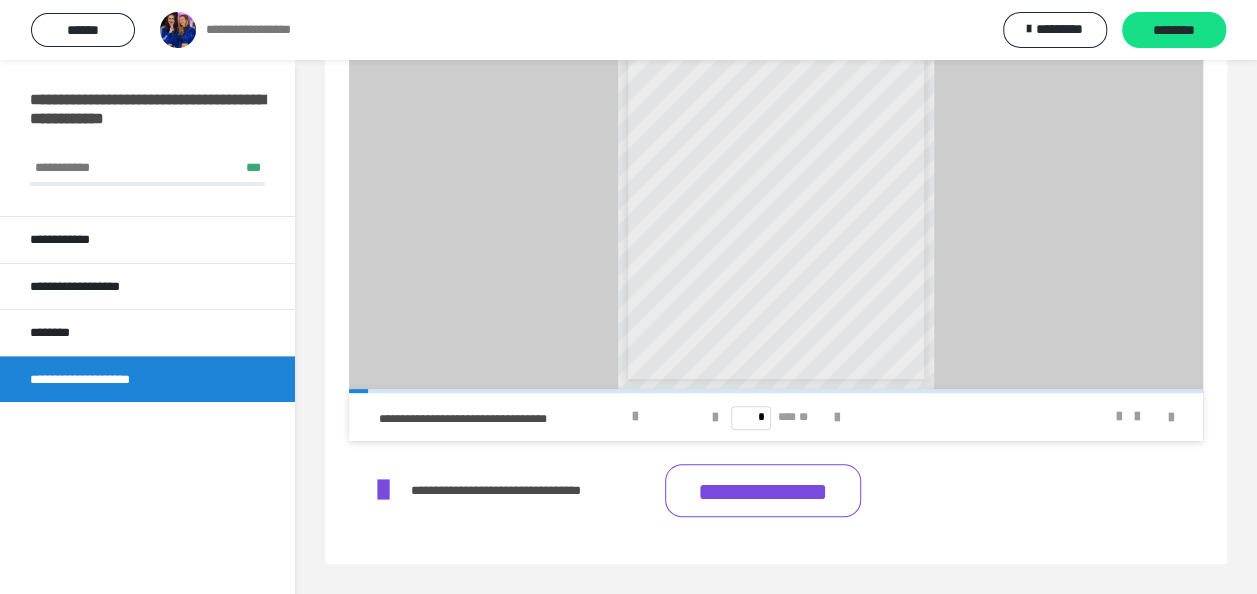 scroll, scrollTop: 60, scrollLeft: 0, axis: vertical 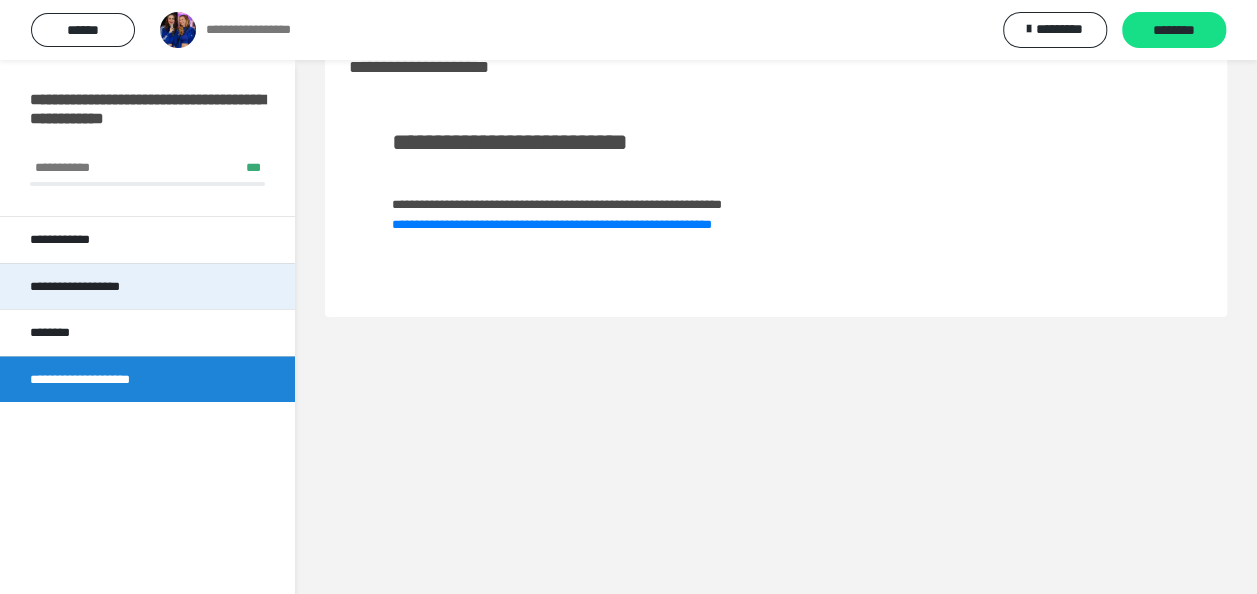 click on "**********" at bounding box center [85, 287] 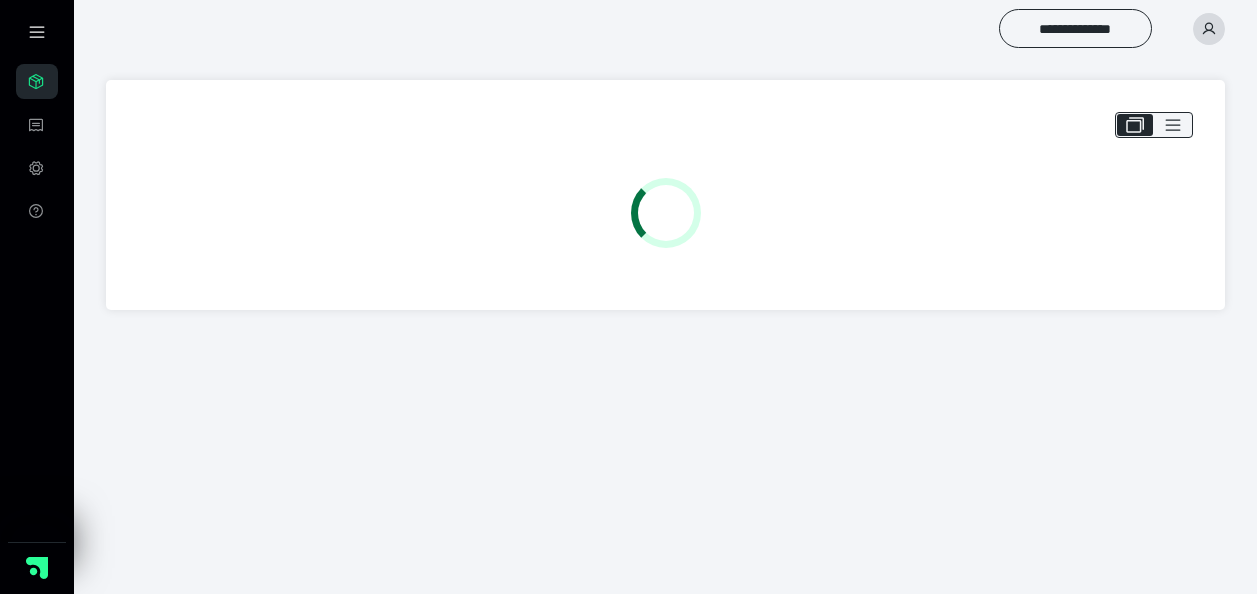 scroll, scrollTop: 0, scrollLeft: 0, axis: both 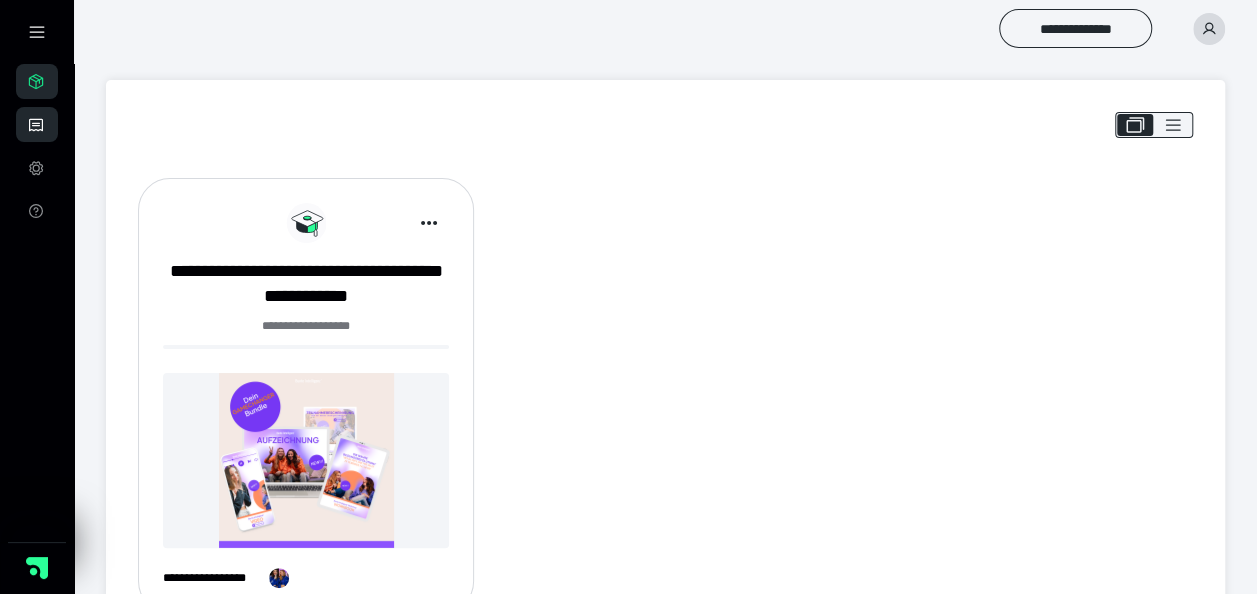click 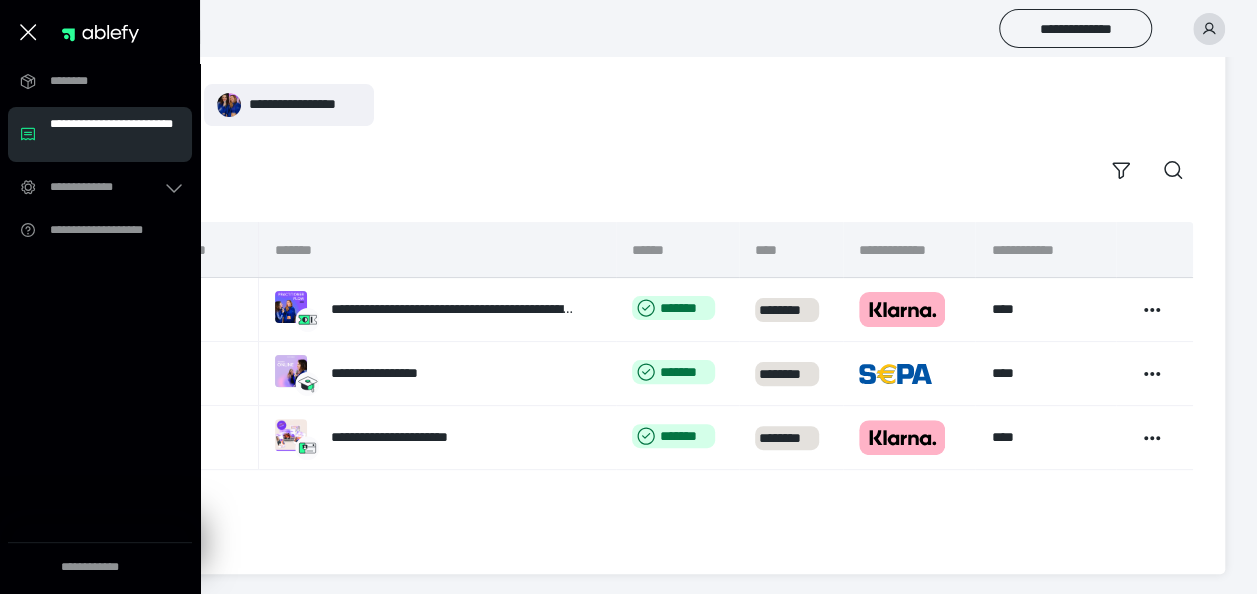 scroll, scrollTop: 91, scrollLeft: 0, axis: vertical 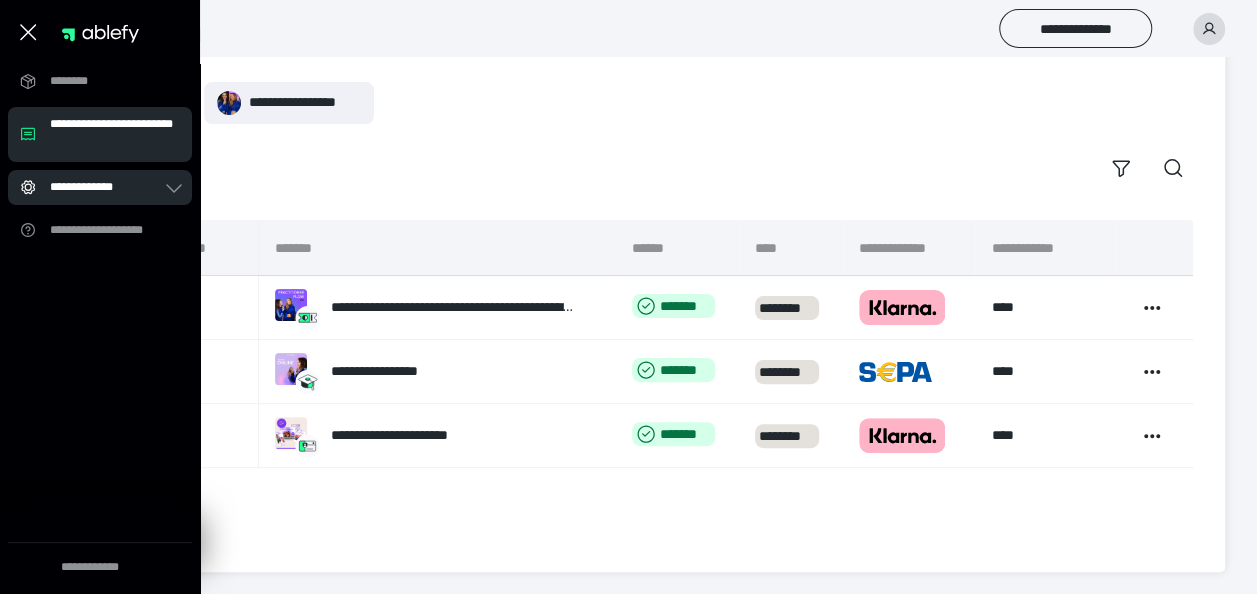click on "**********" at bounding box center [106, 187] 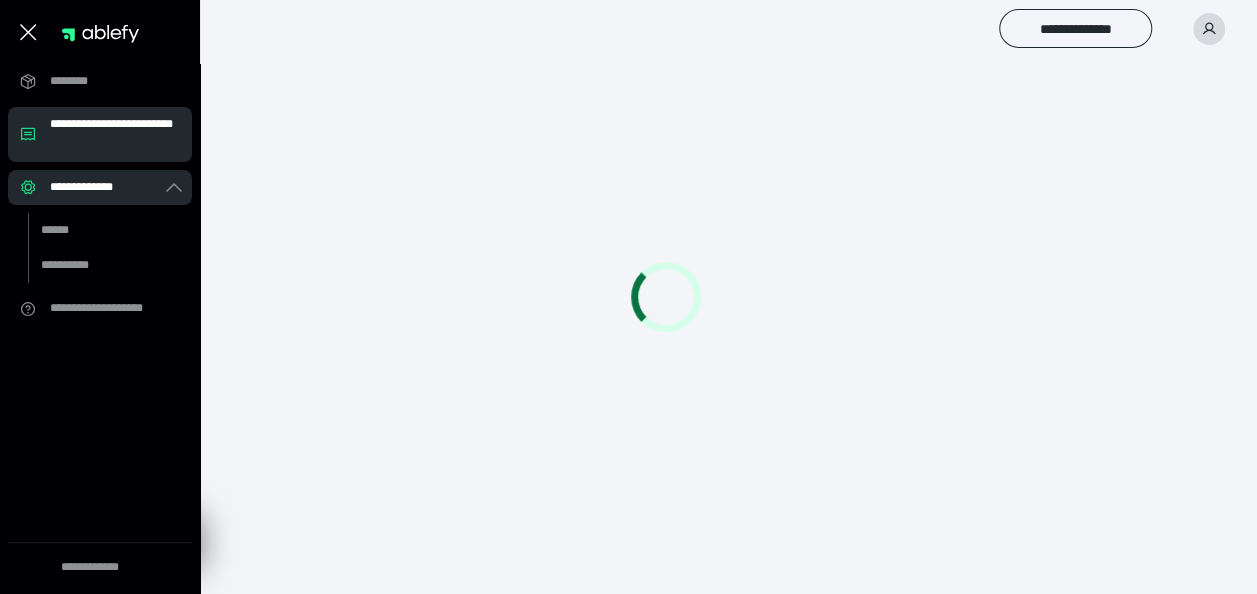 scroll, scrollTop: 0, scrollLeft: 0, axis: both 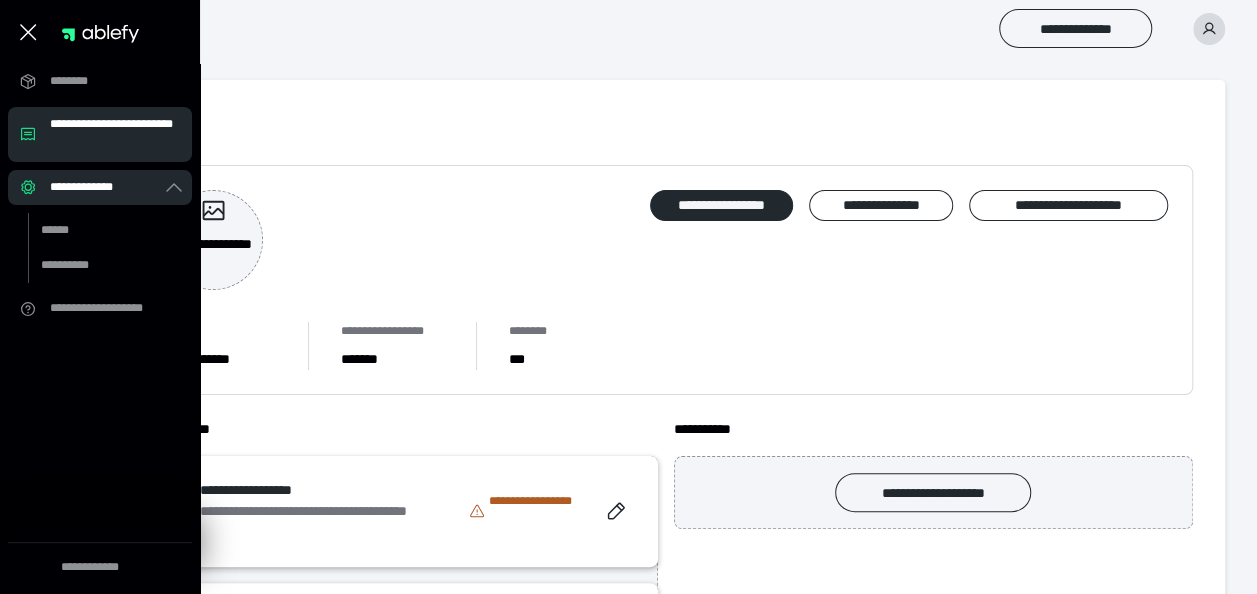 click on "**********" at bounding box center [665, 280] 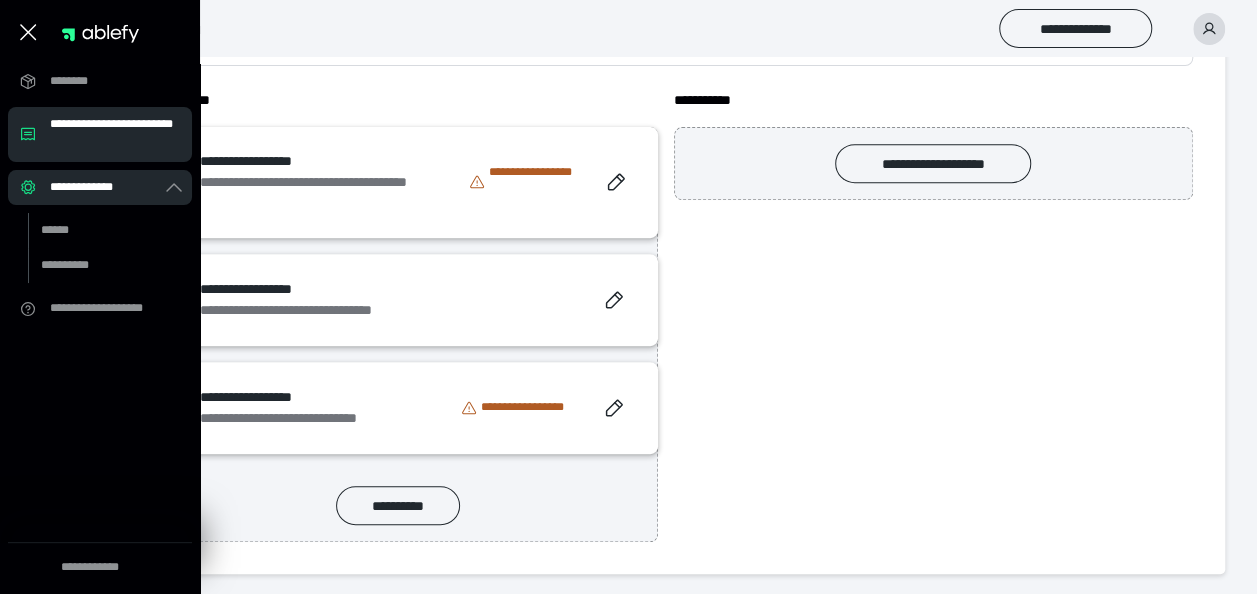 scroll, scrollTop: 332, scrollLeft: 0, axis: vertical 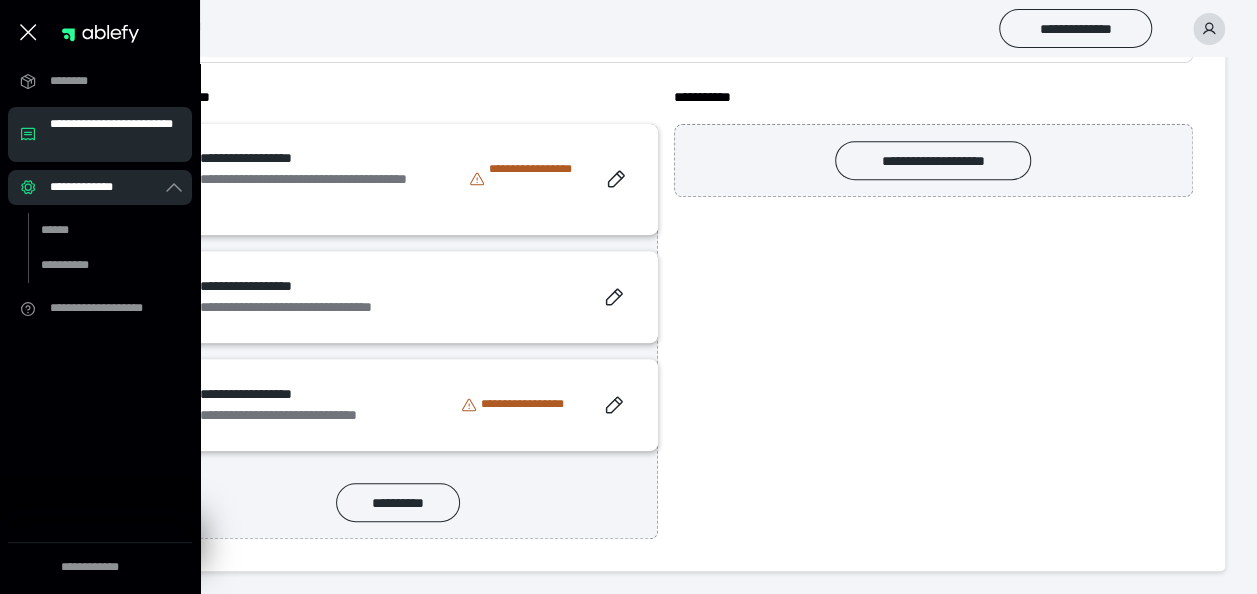 click 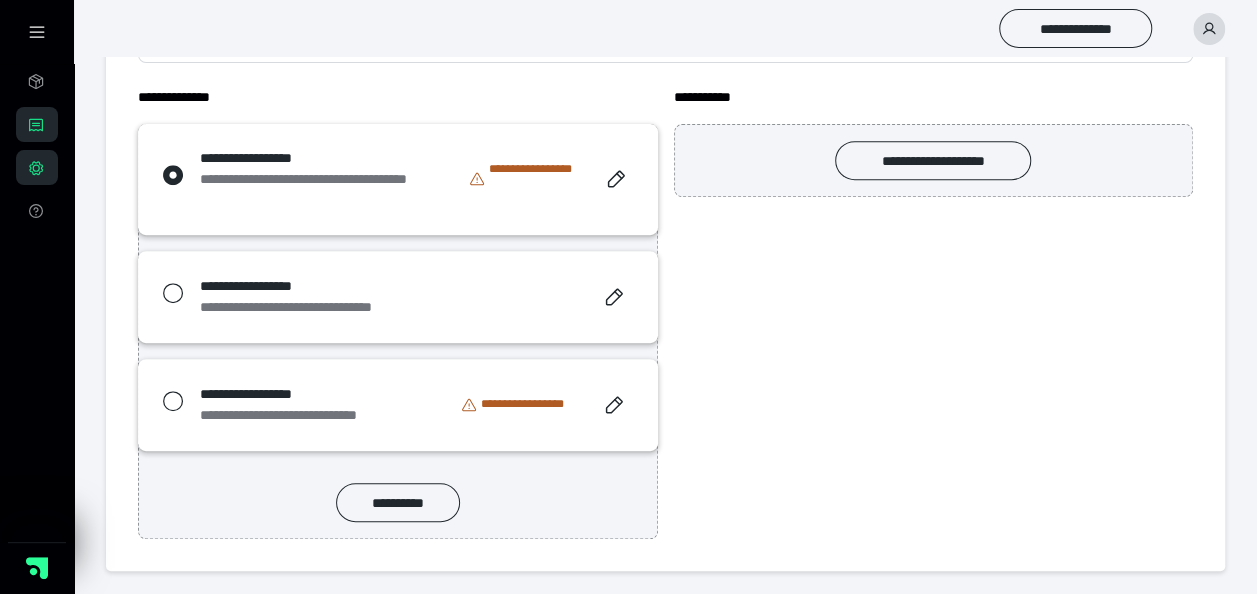 click 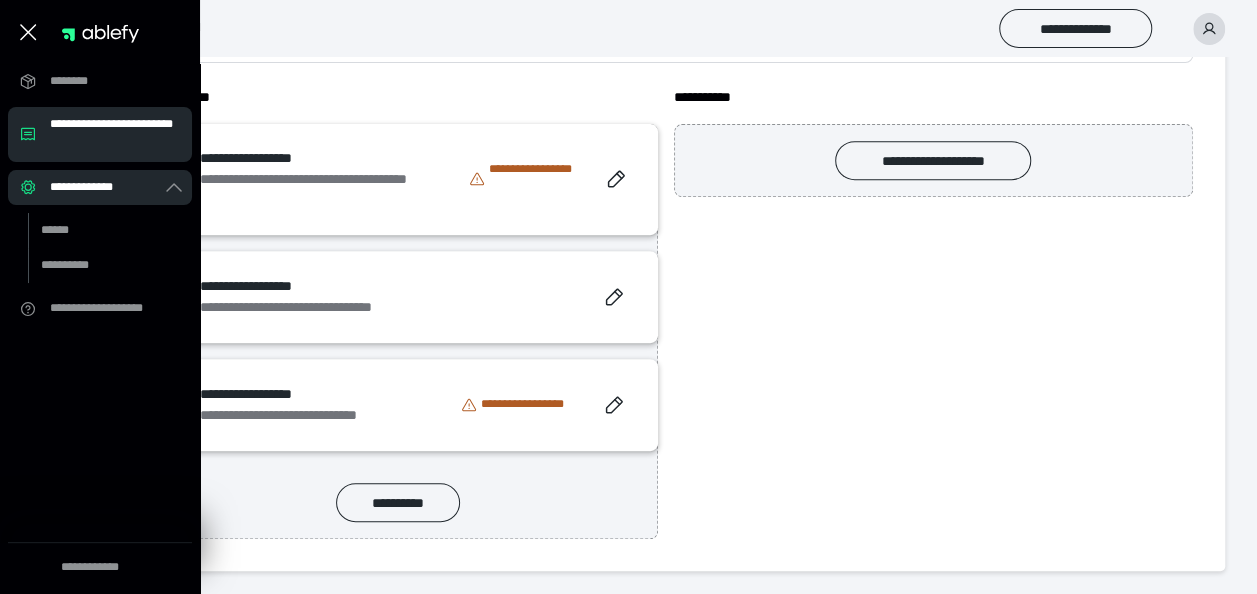 click 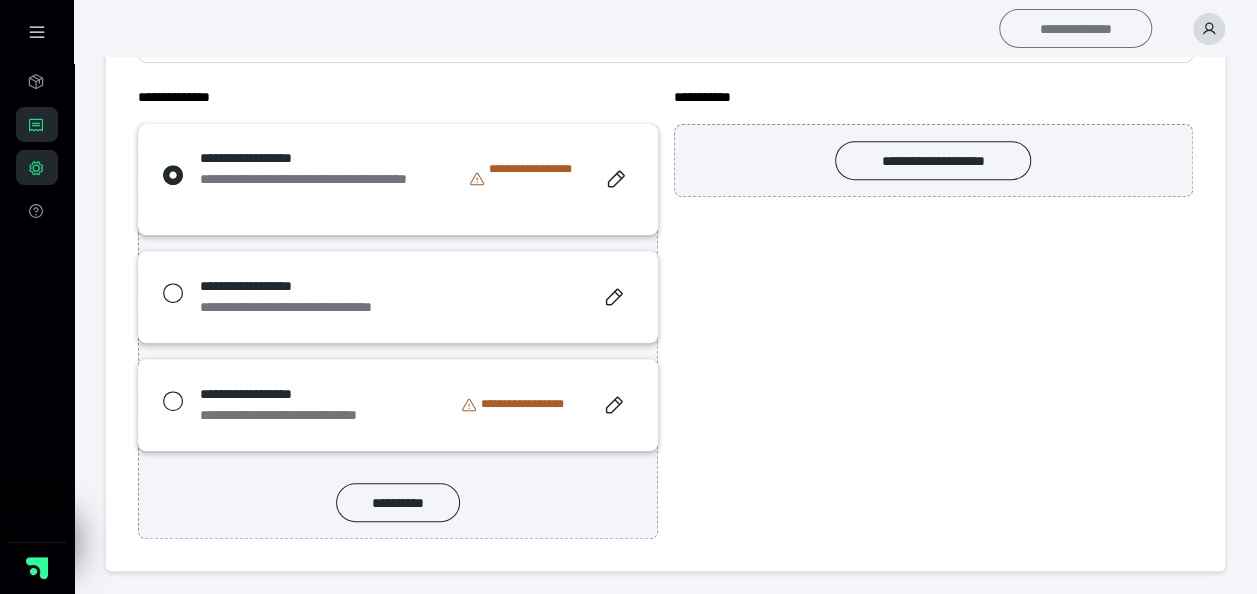 click on "**********" at bounding box center (1075, 28) 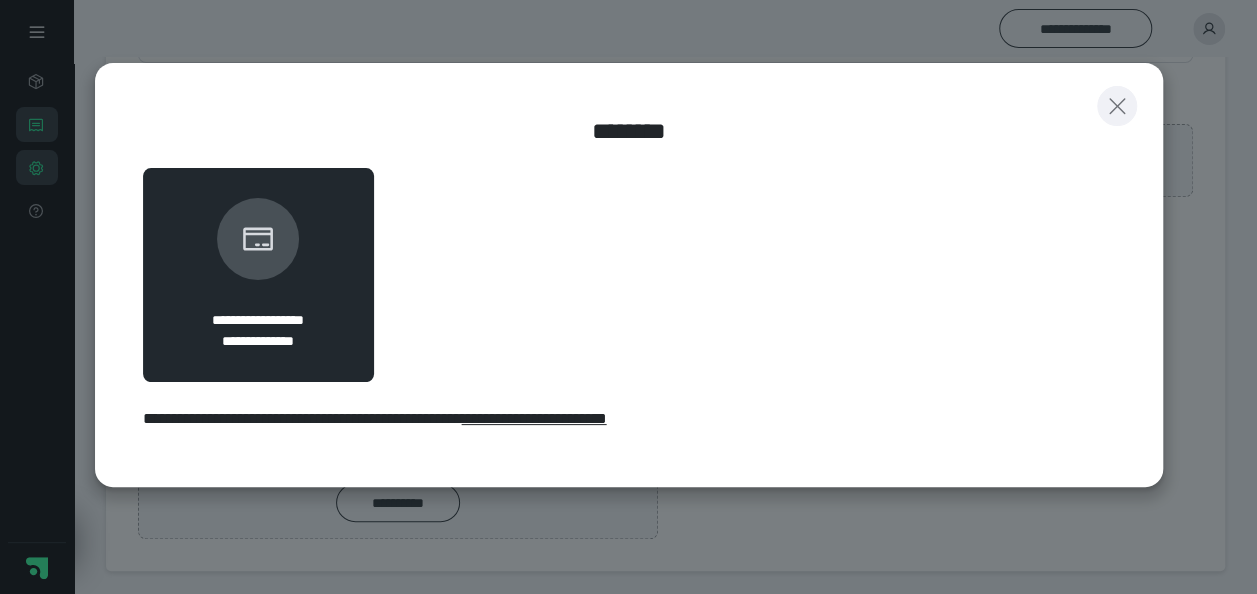click 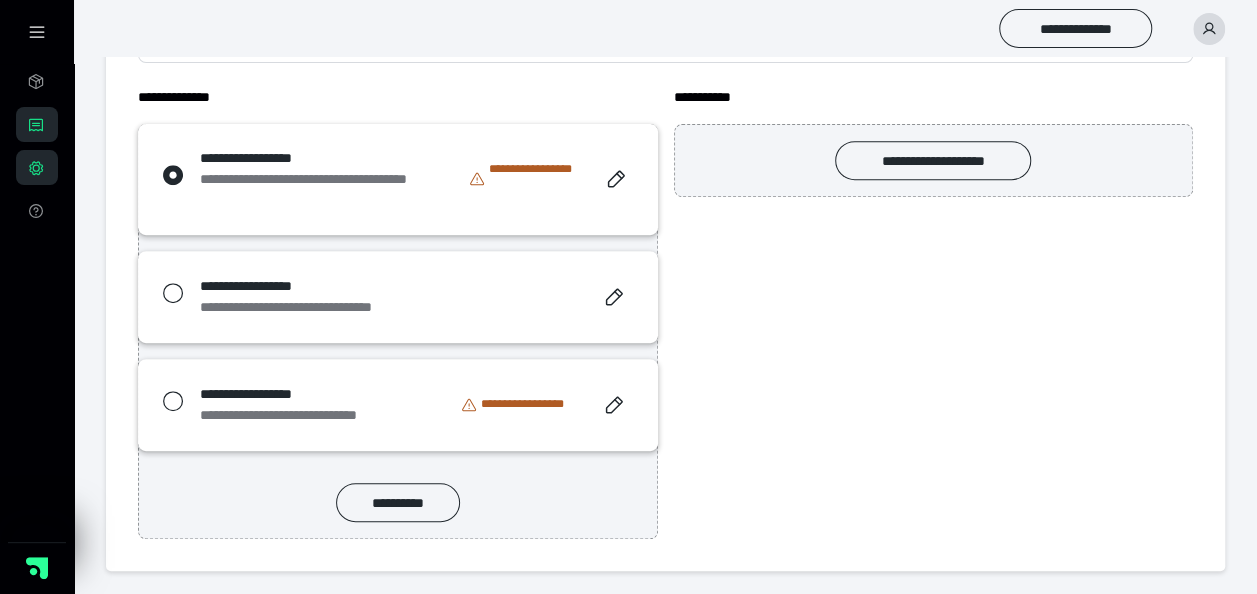 click 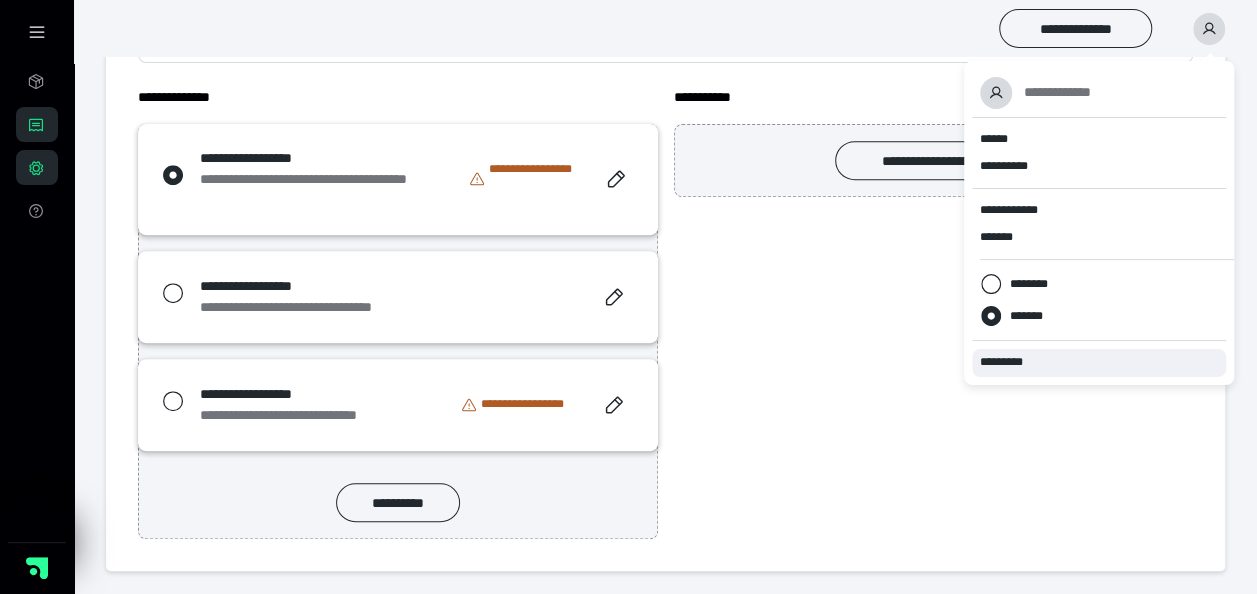 click on "*********" at bounding box center (1010, 362) 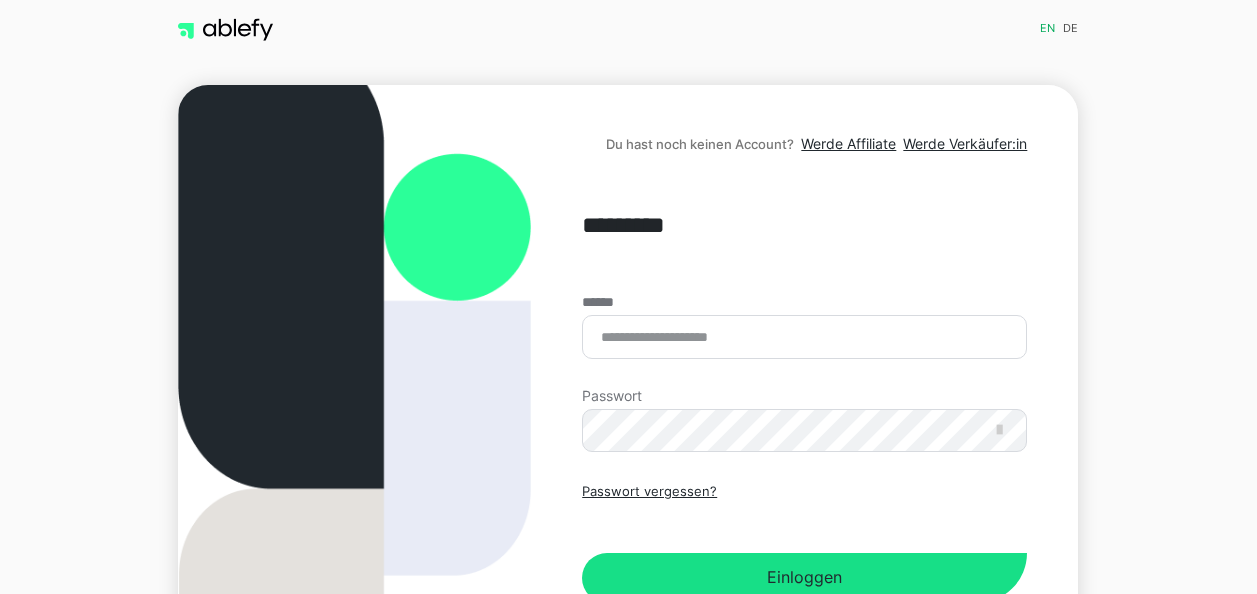 scroll, scrollTop: 0, scrollLeft: 0, axis: both 